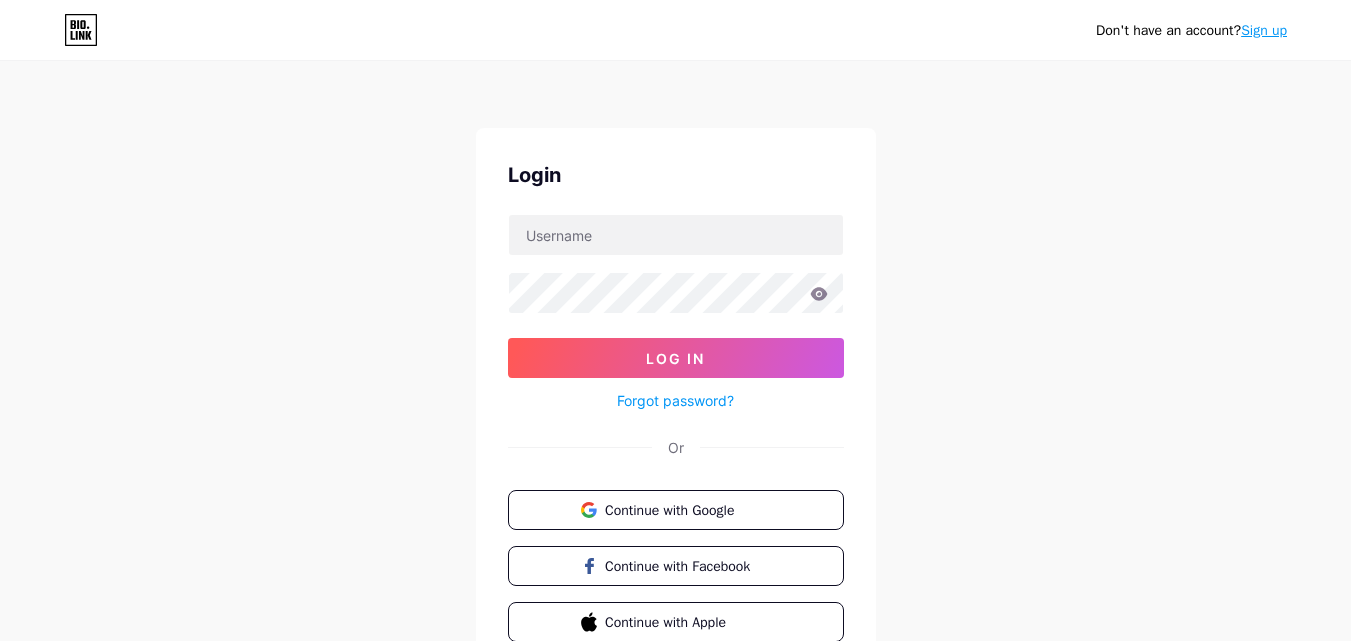 scroll, scrollTop: 0, scrollLeft: 0, axis: both 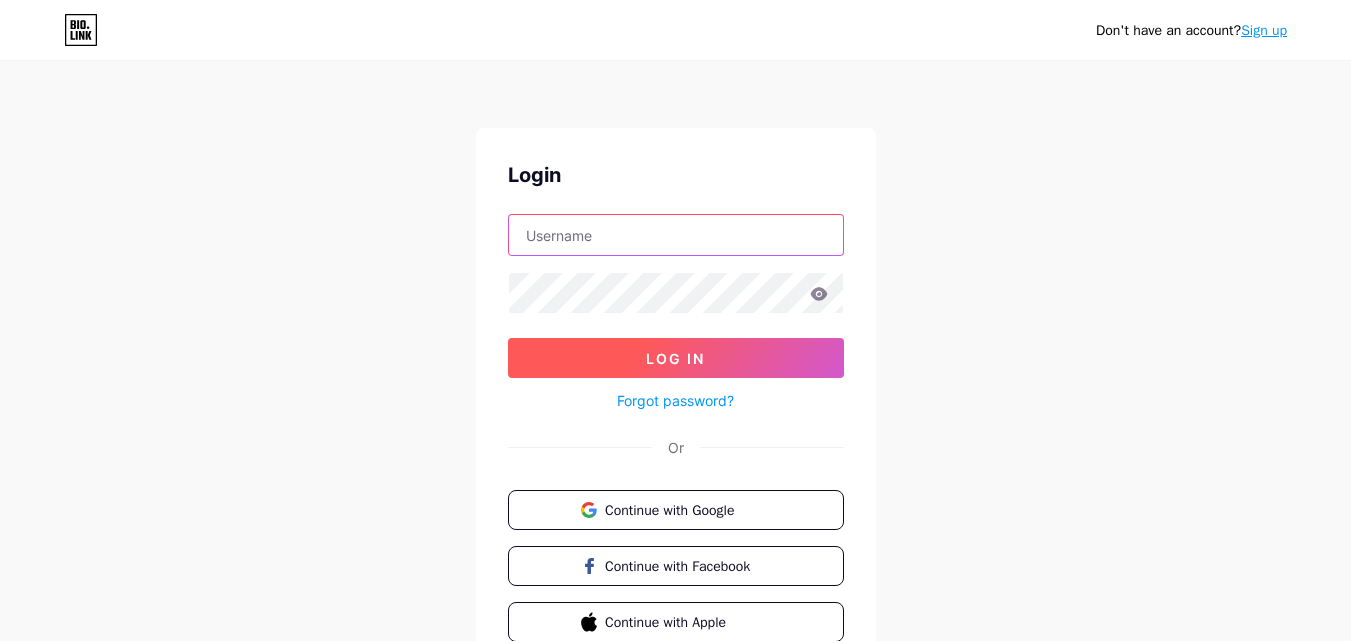 type on "[EMAIL]" 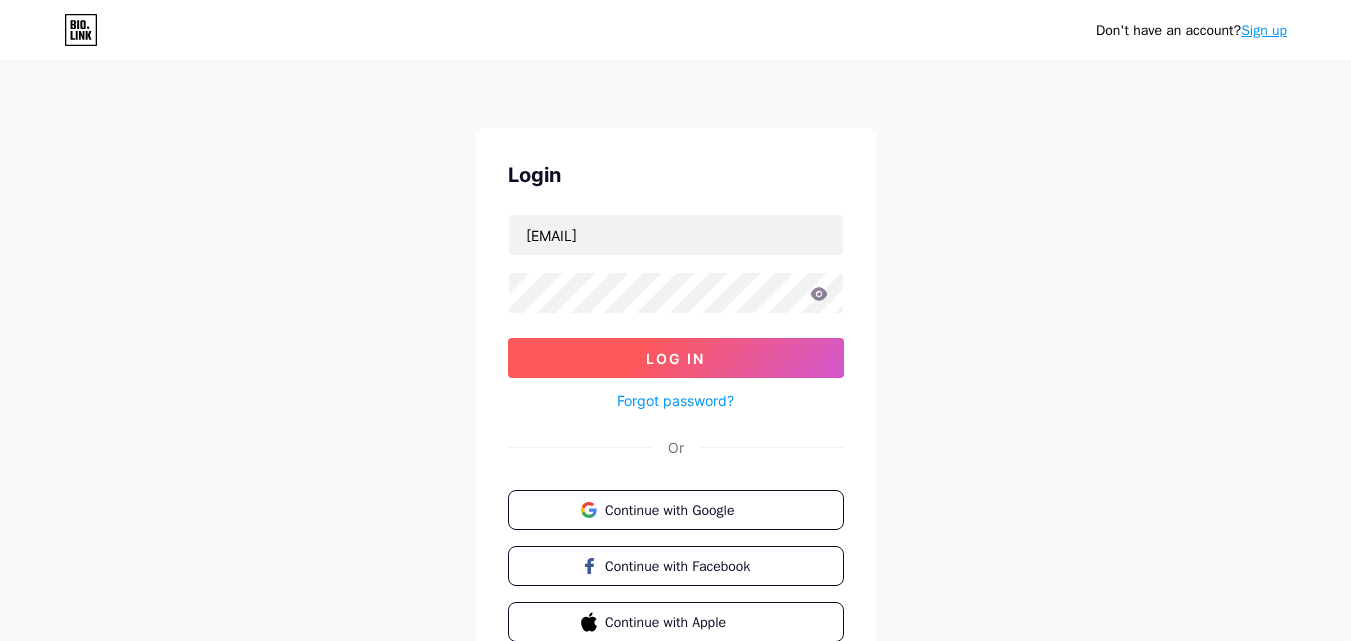click on "Log In" at bounding box center (676, 358) 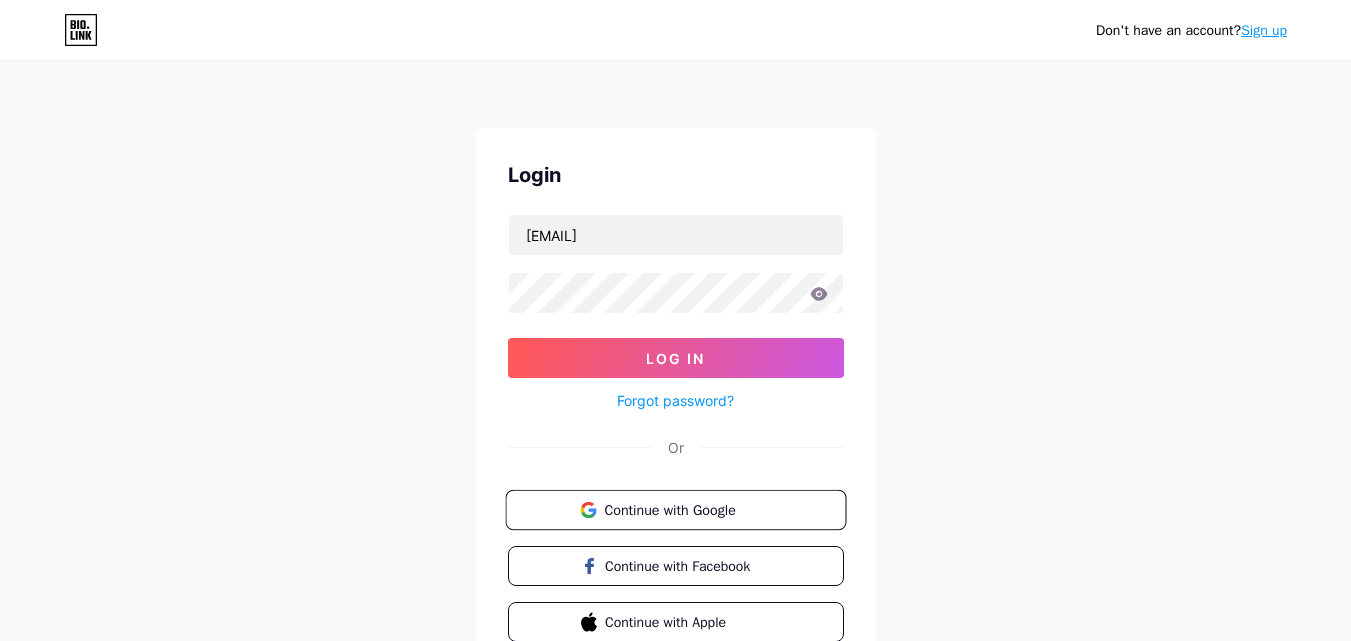 click on "Continue with Google" at bounding box center (687, 509) 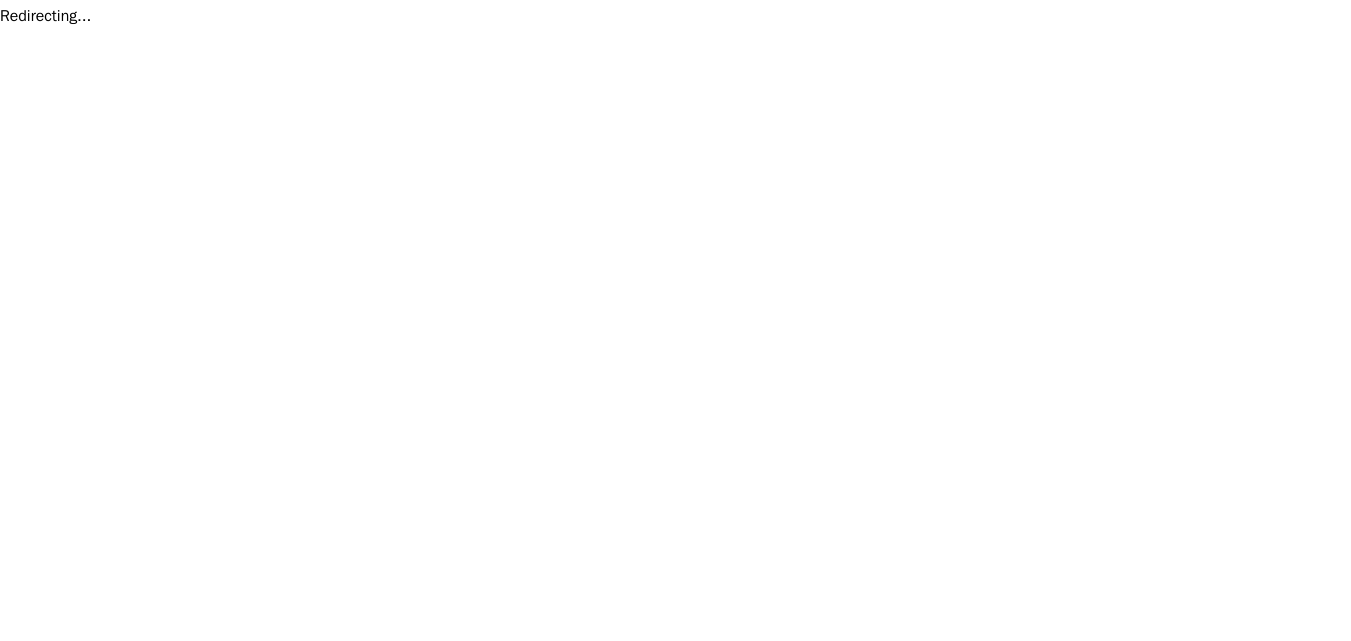 scroll, scrollTop: 0, scrollLeft: 0, axis: both 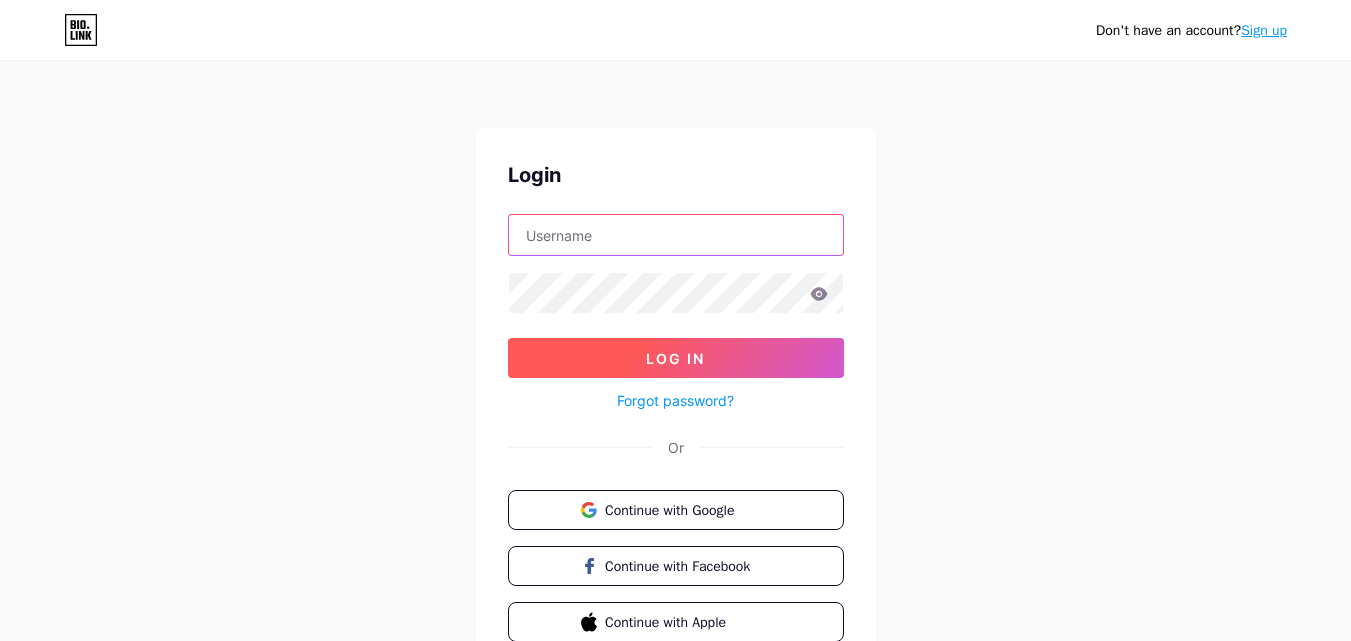 type on "[EMAIL]" 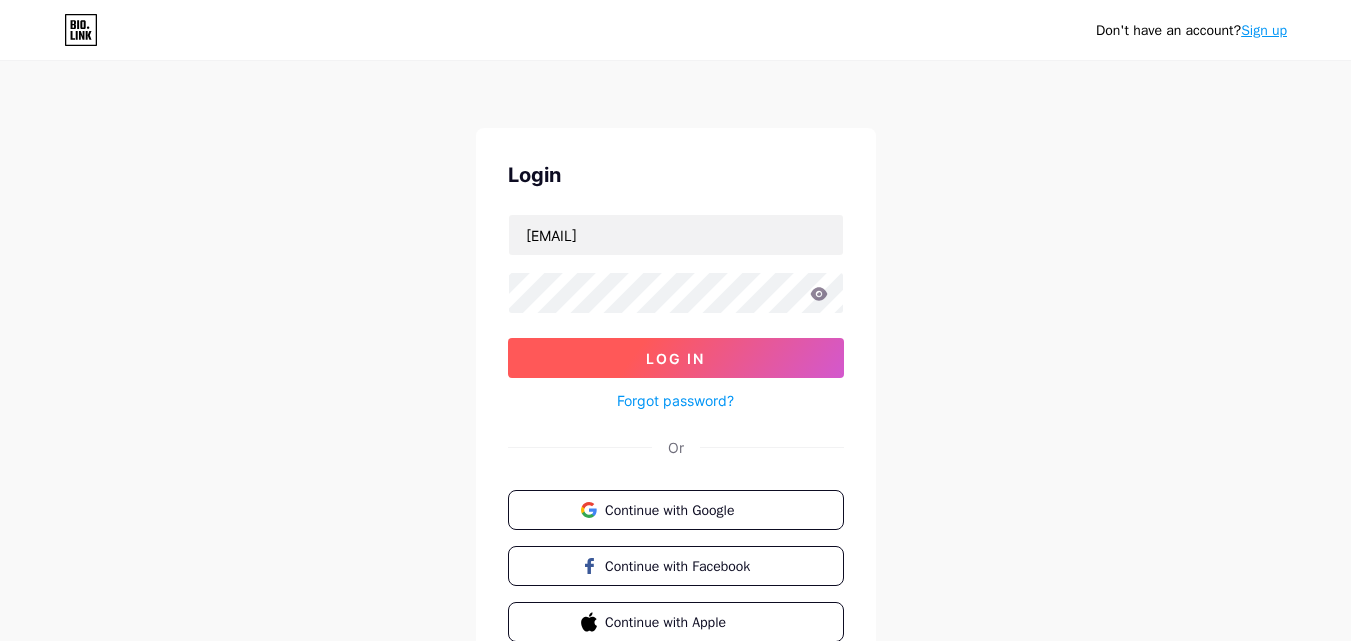 click on "Log In" at bounding box center (676, 358) 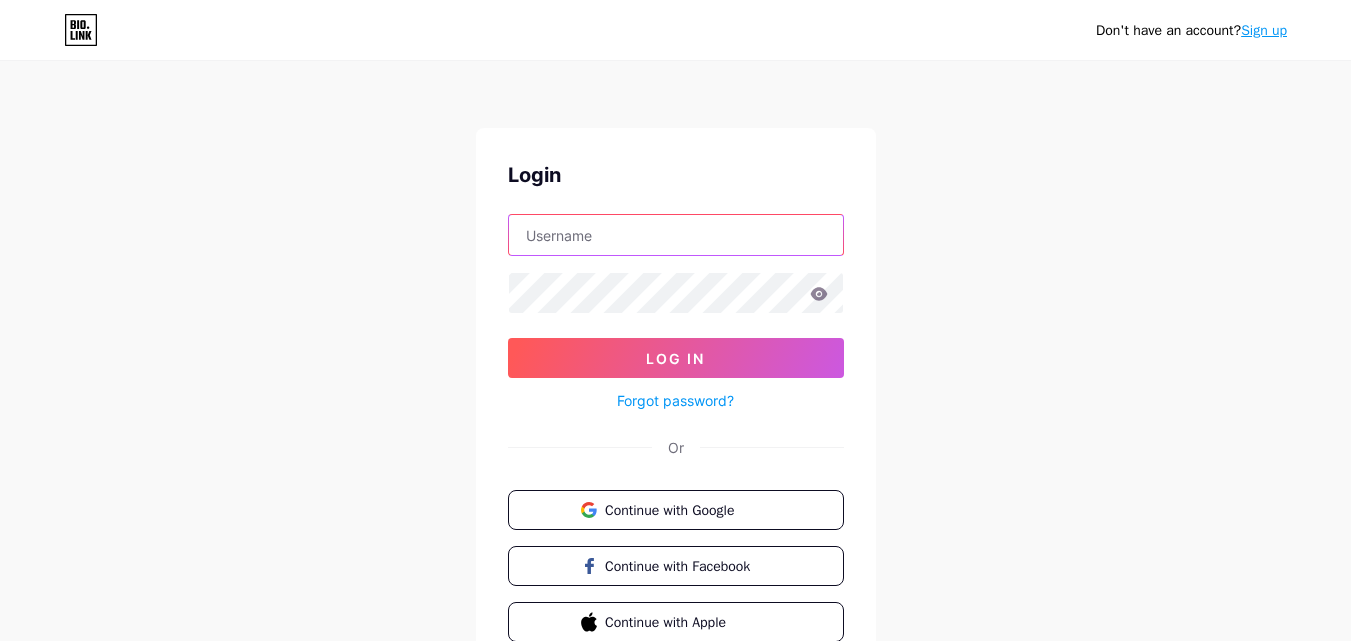 type on "[EMAIL]" 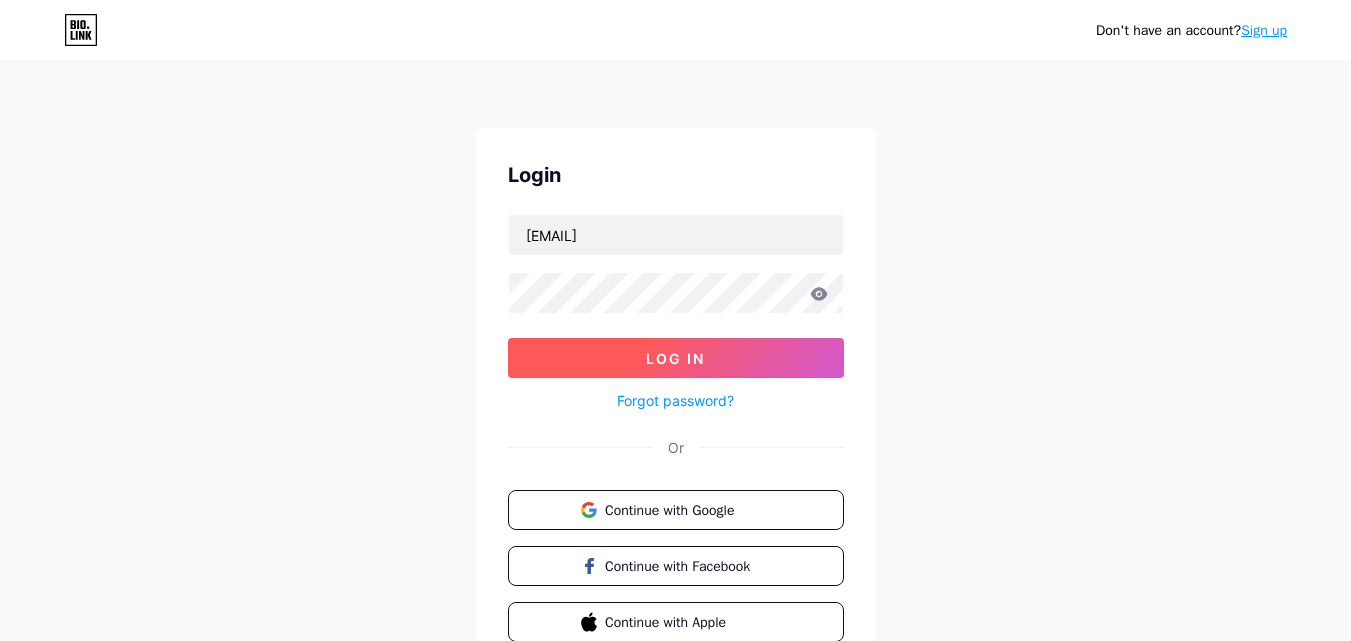 click on "Log In" at bounding box center [676, 358] 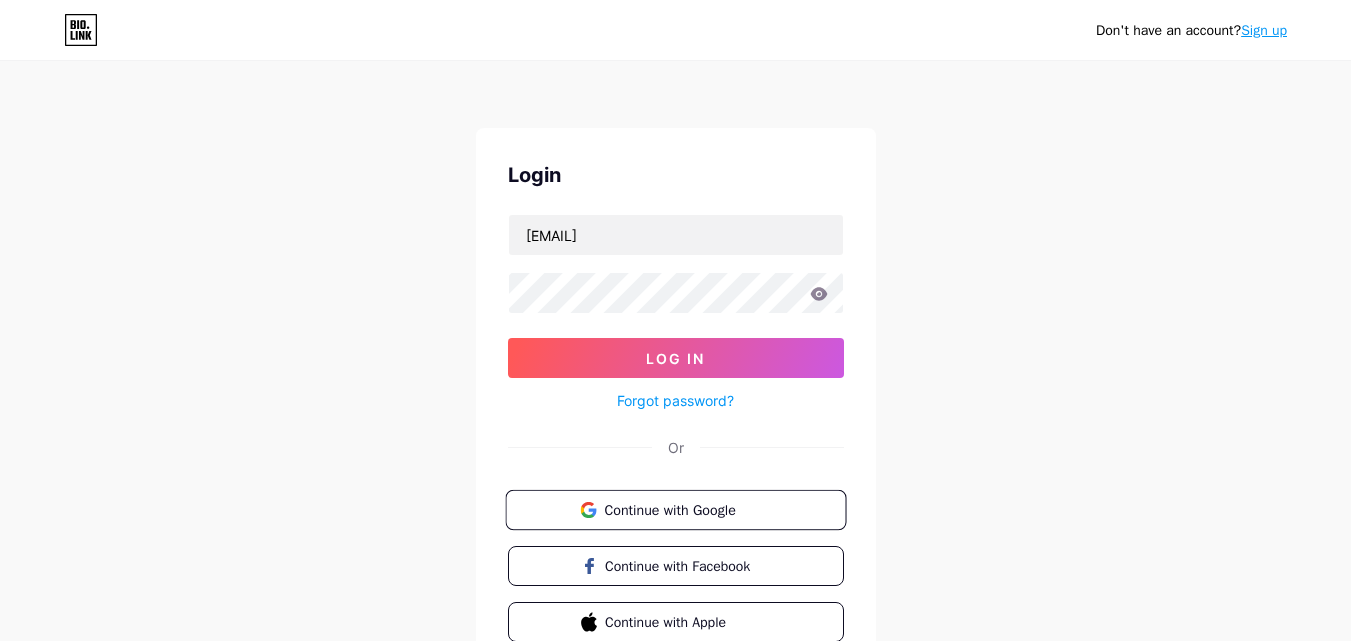 click on "Continue with Google" at bounding box center (675, 510) 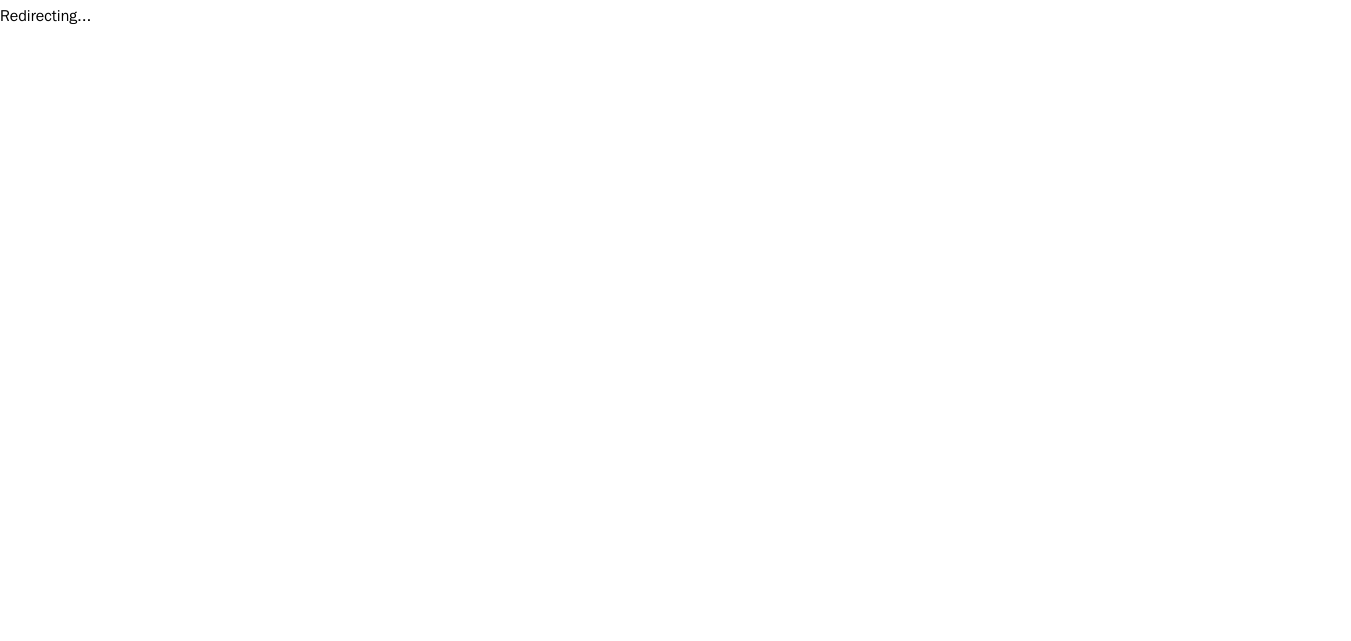 scroll, scrollTop: 0, scrollLeft: 0, axis: both 